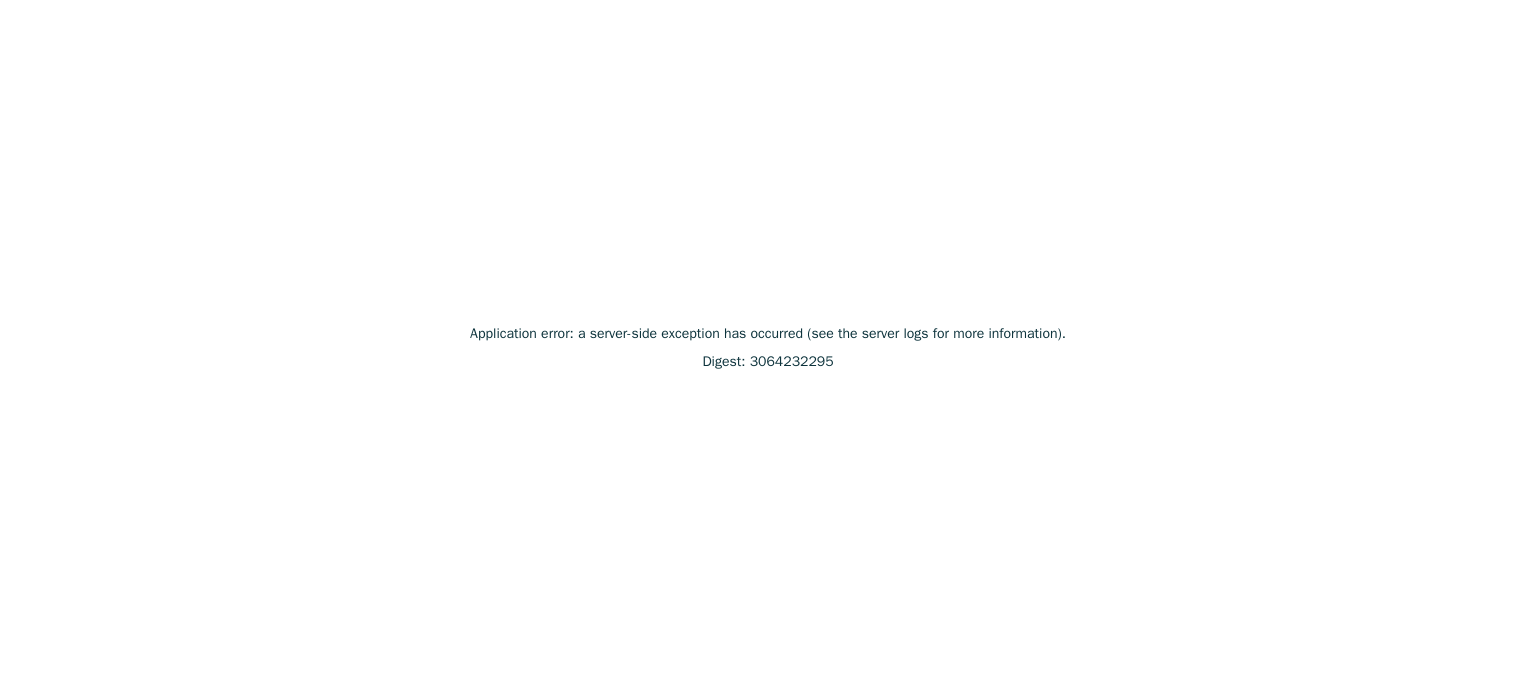 scroll, scrollTop: 0, scrollLeft: 0, axis: both 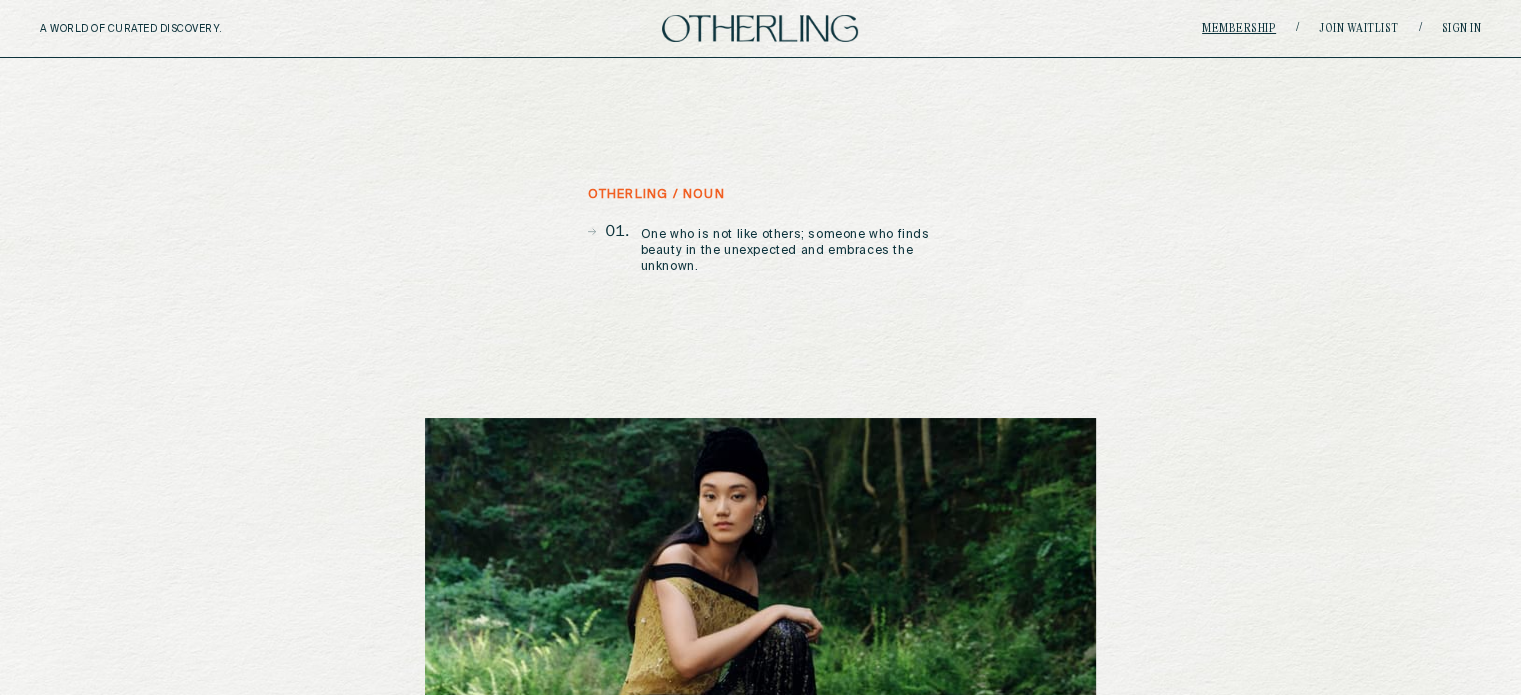 click on "Membership" at bounding box center [1239, 29] 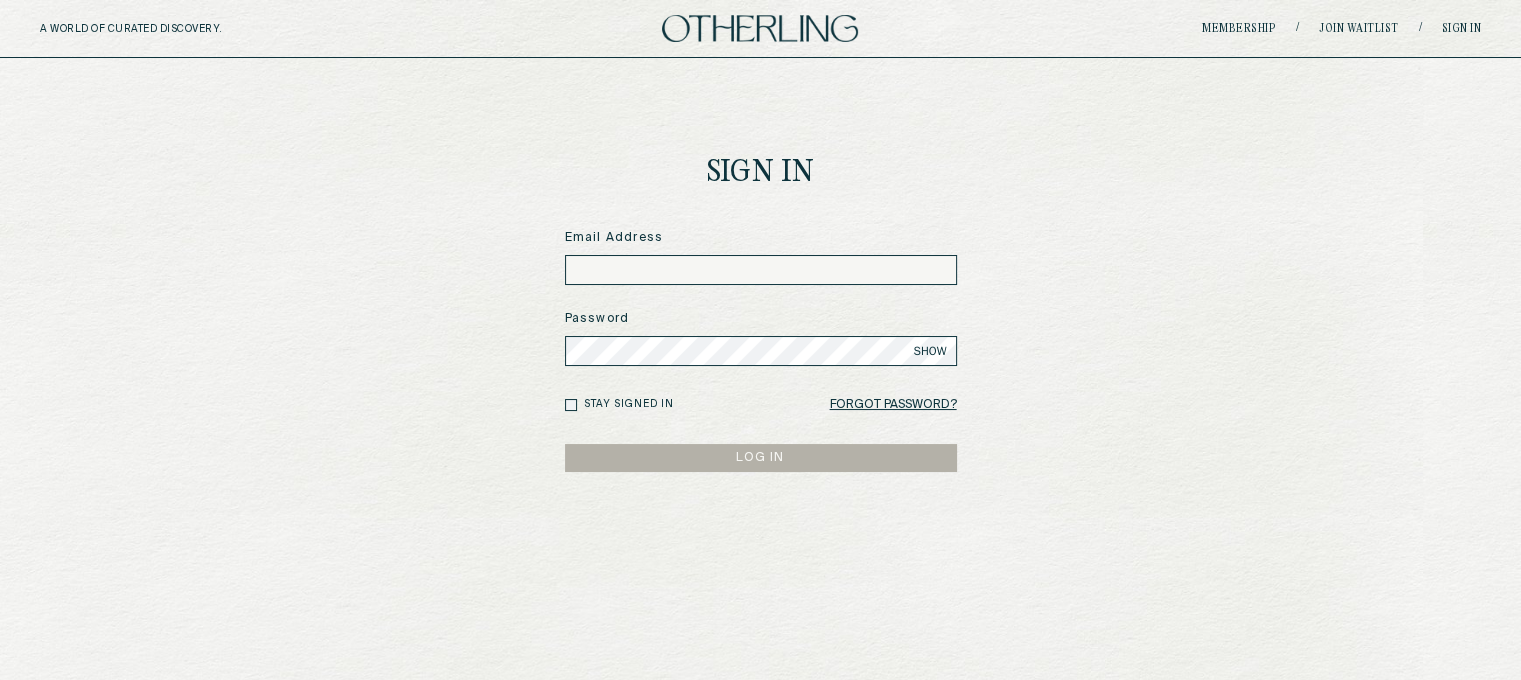 type on "**********" 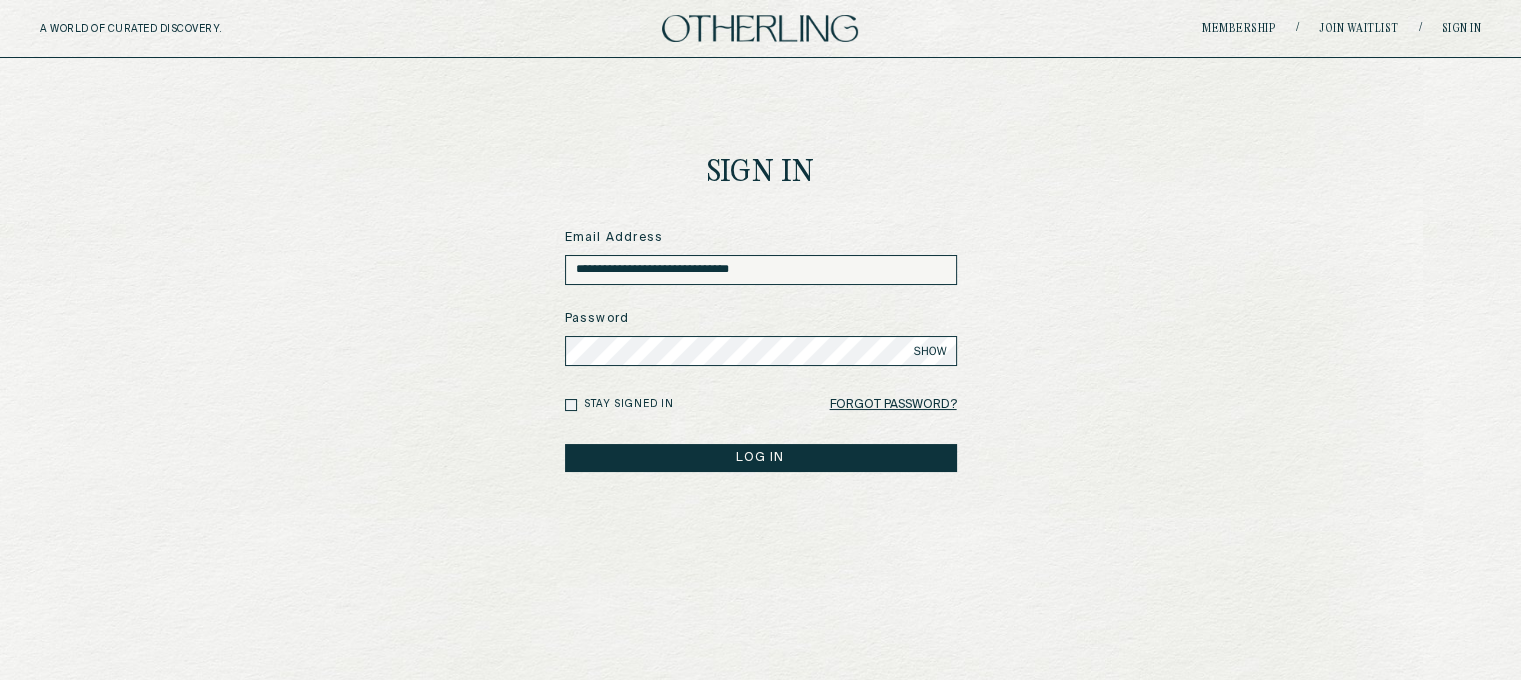 click at bounding box center (760, 28) 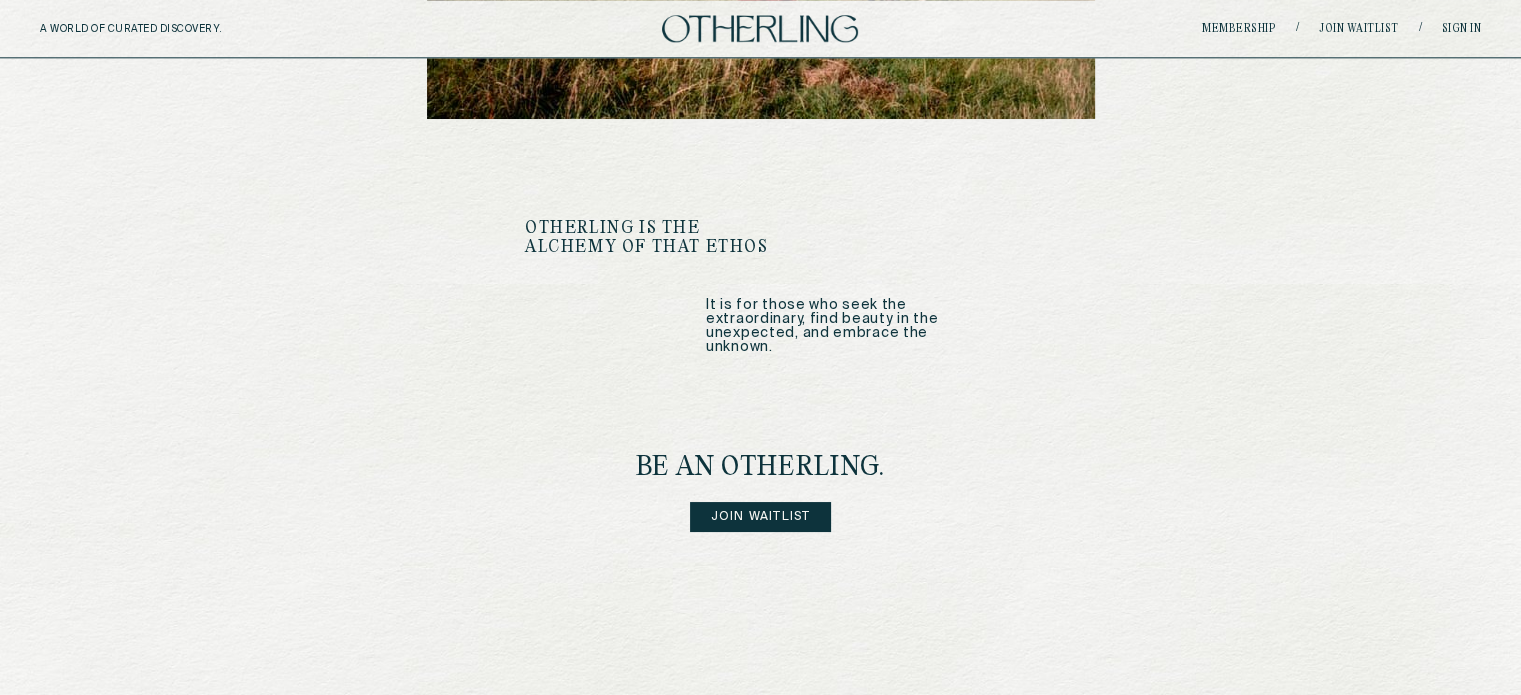 scroll, scrollTop: 2396, scrollLeft: 0, axis: vertical 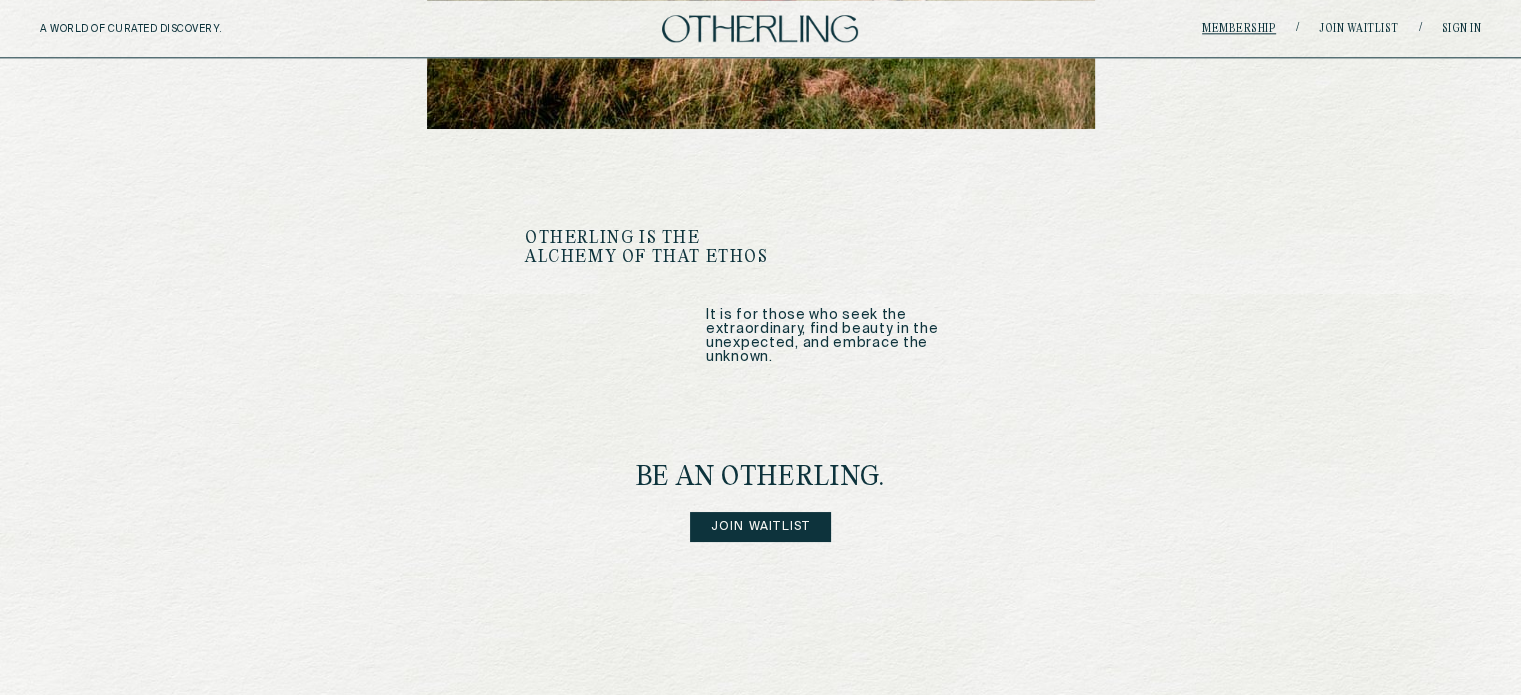 click on "Membership" at bounding box center [1239, 29] 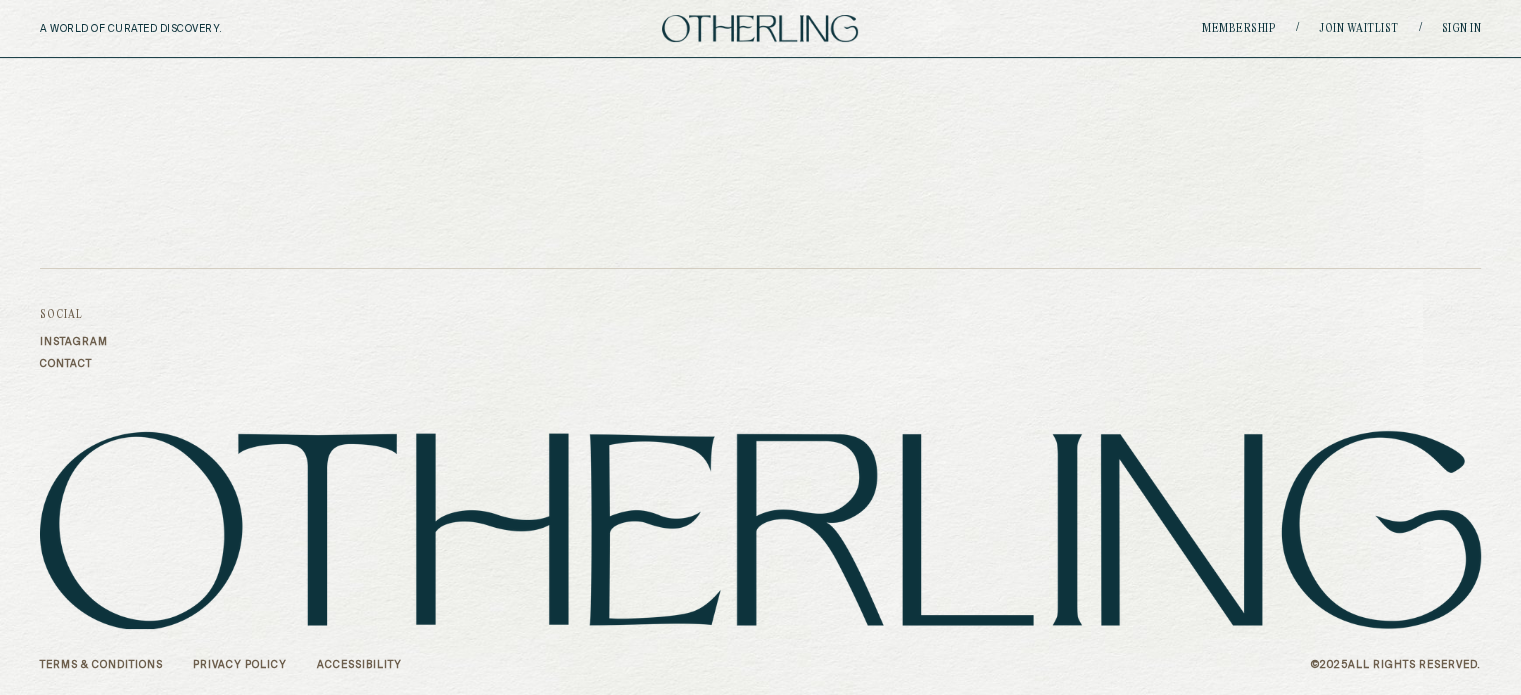 type on "**********" 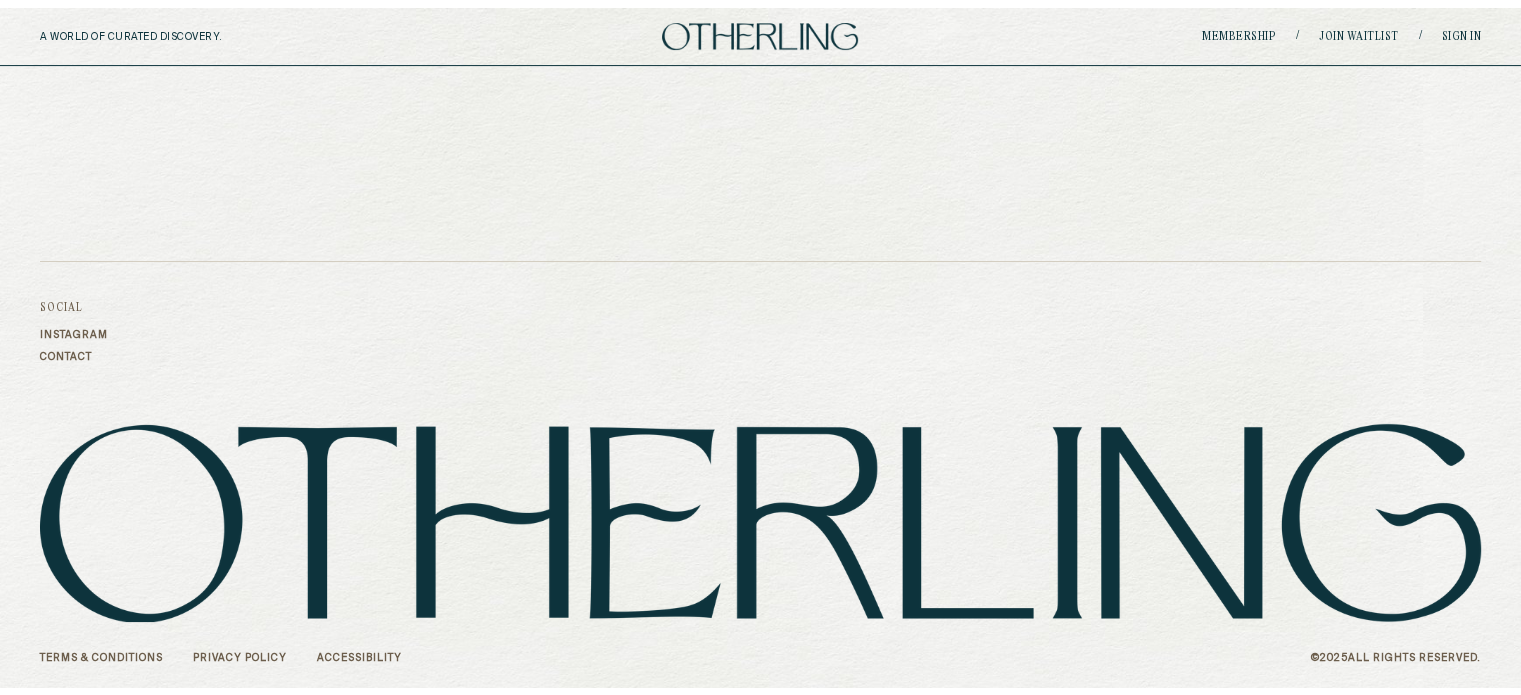 scroll, scrollTop: 0, scrollLeft: 0, axis: both 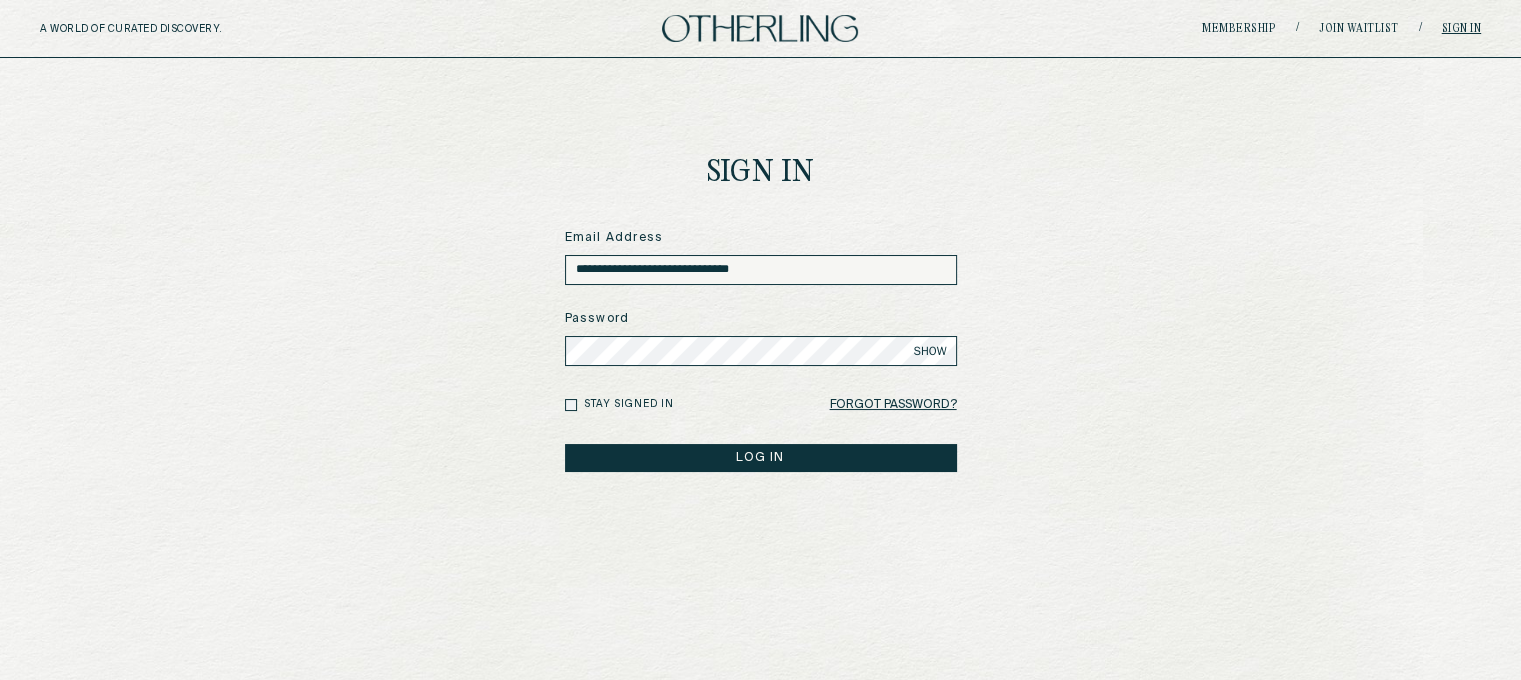 click on "Sign in" at bounding box center (1462, 29) 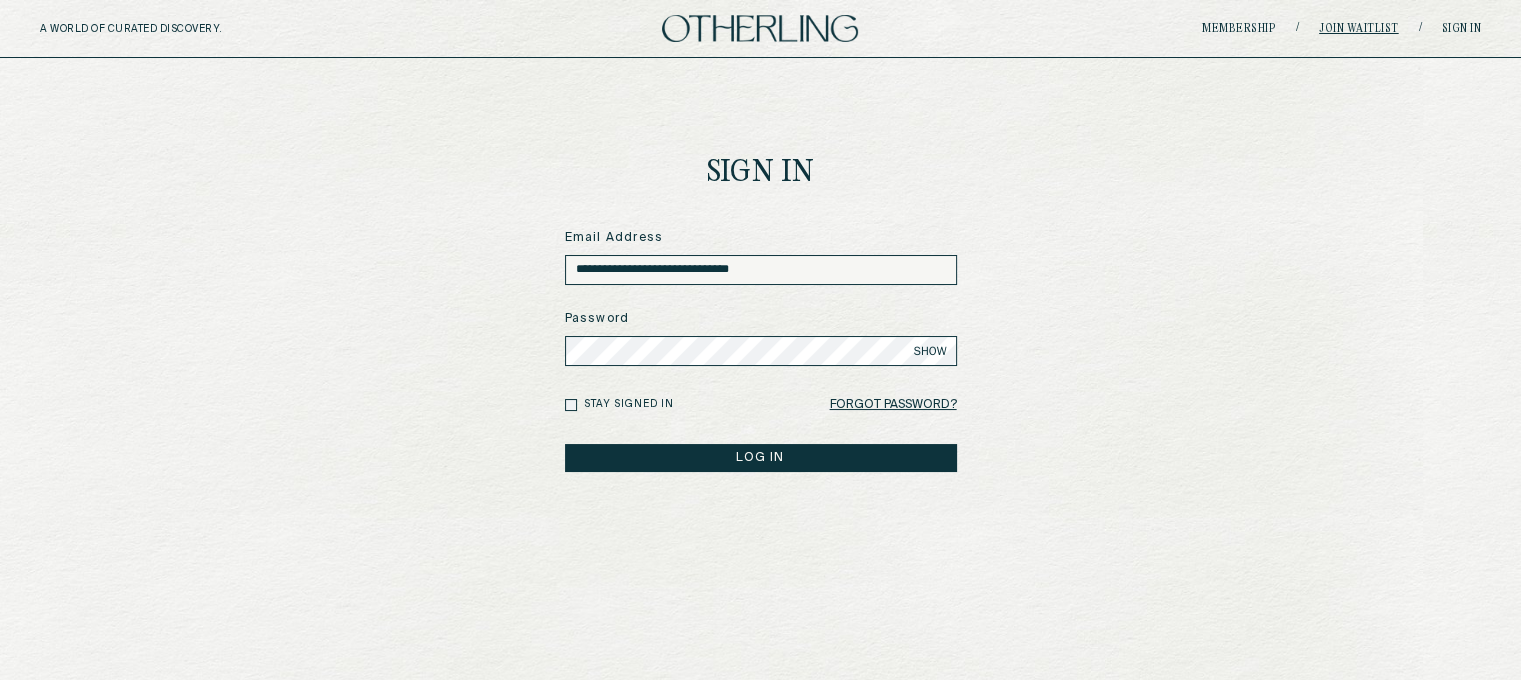 click on "Join waitlist" at bounding box center (1359, 29) 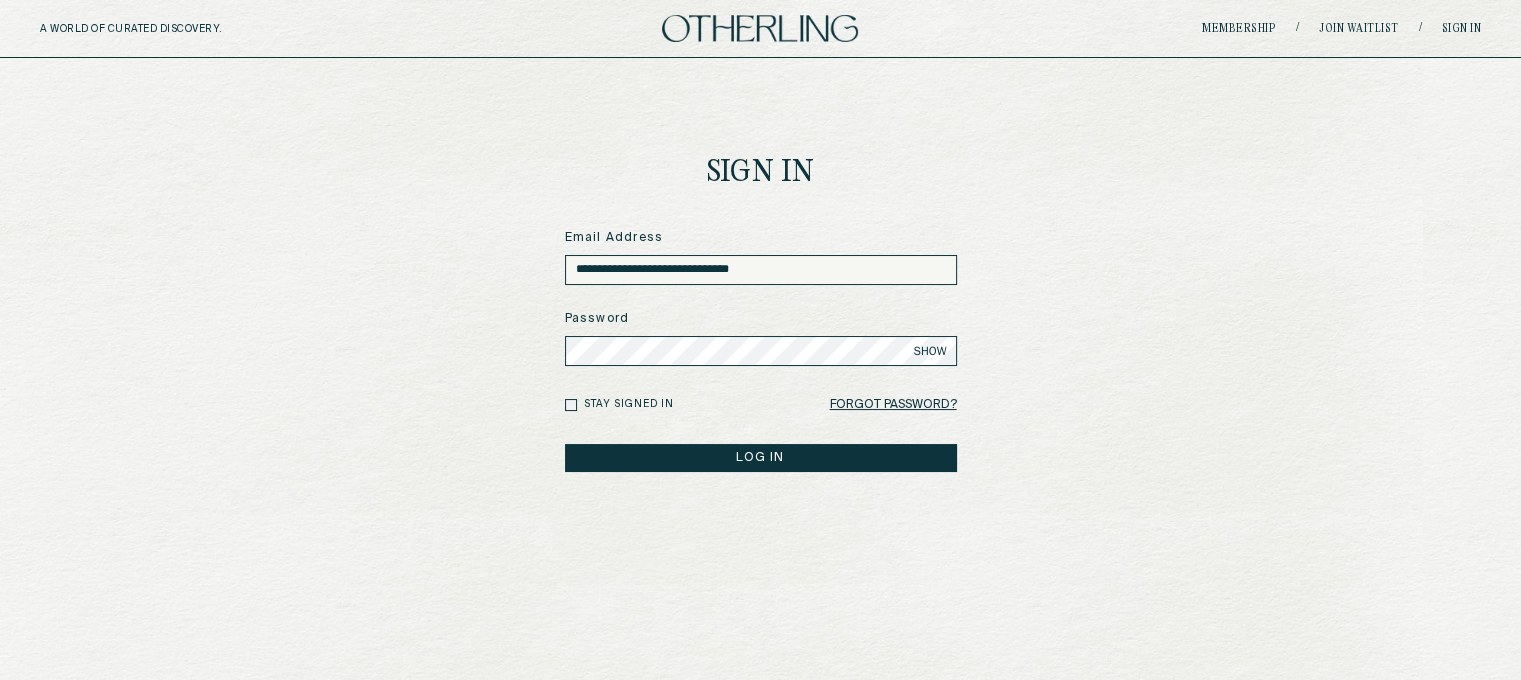 click at bounding box center [760, 28] 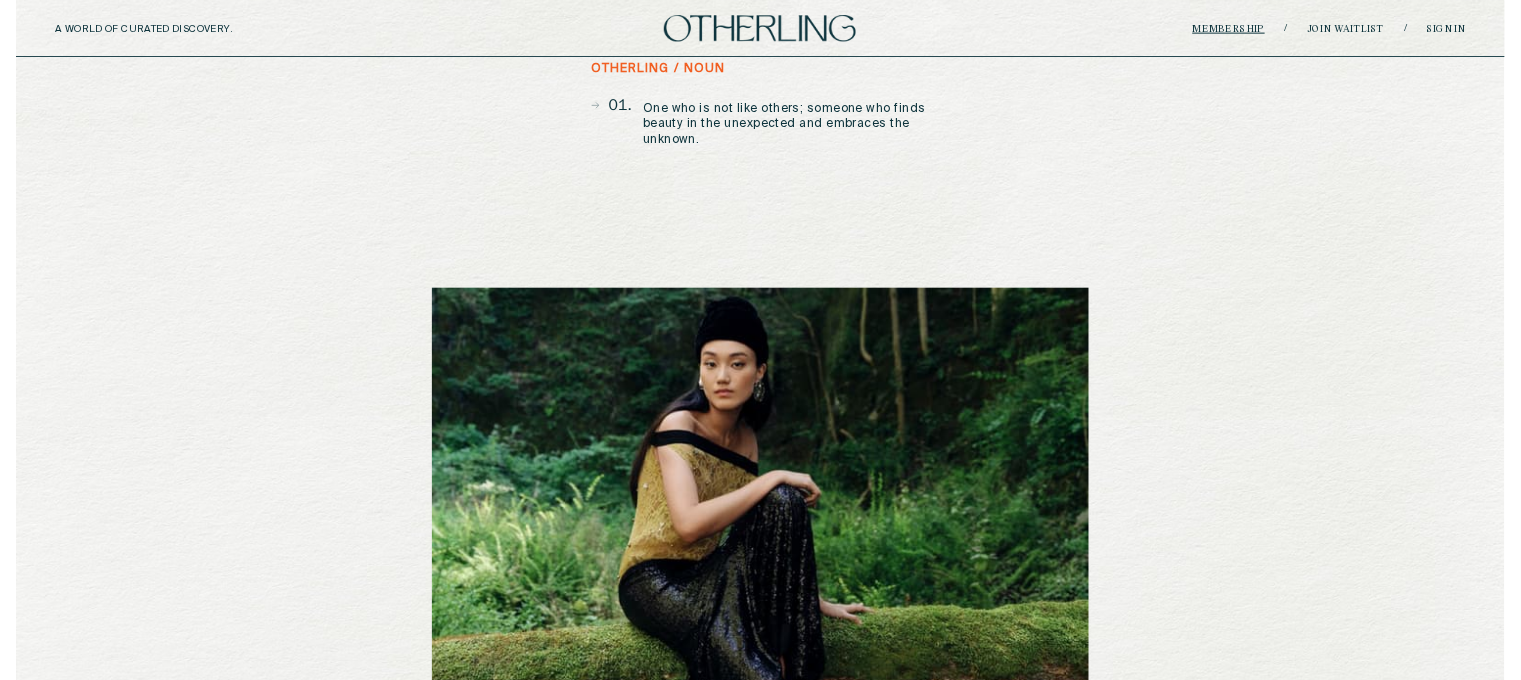 scroll, scrollTop: 124, scrollLeft: 0, axis: vertical 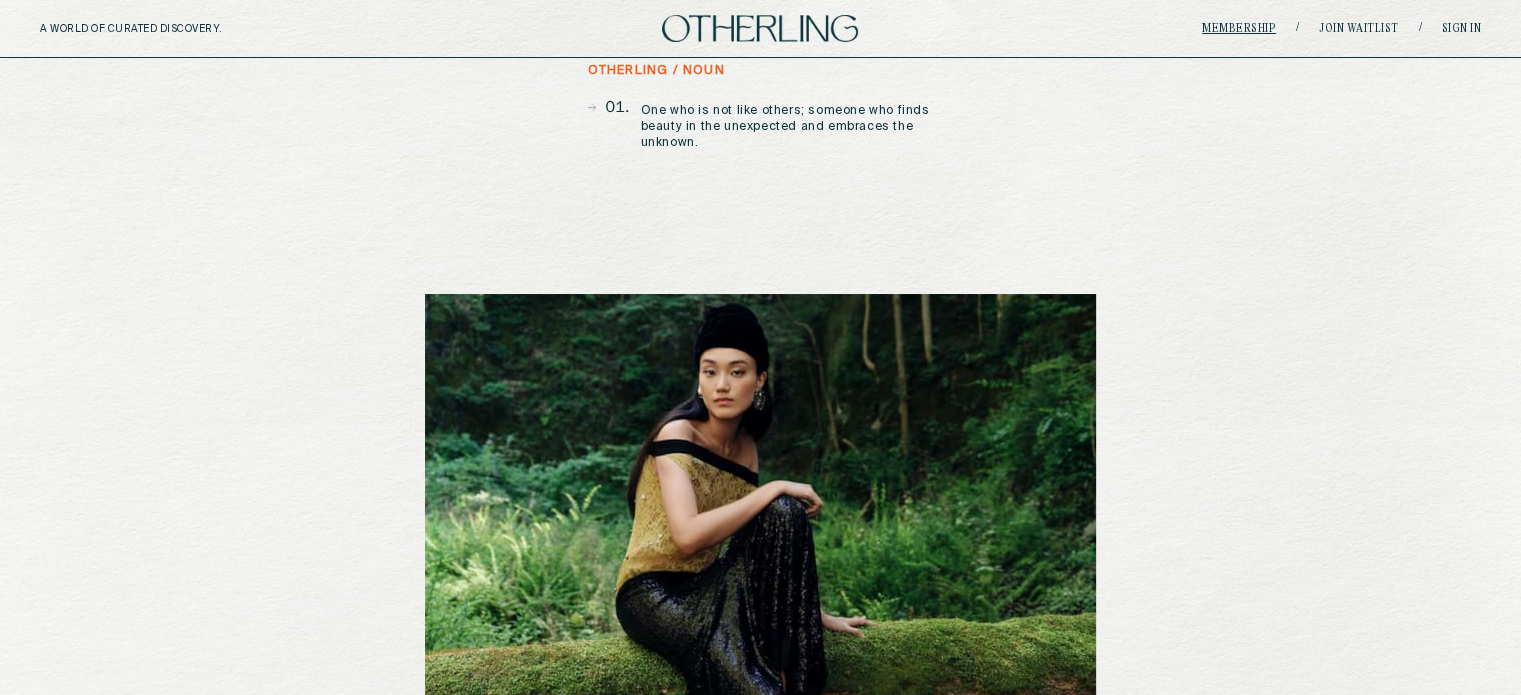 click on "Membership" at bounding box center (1239, 29) 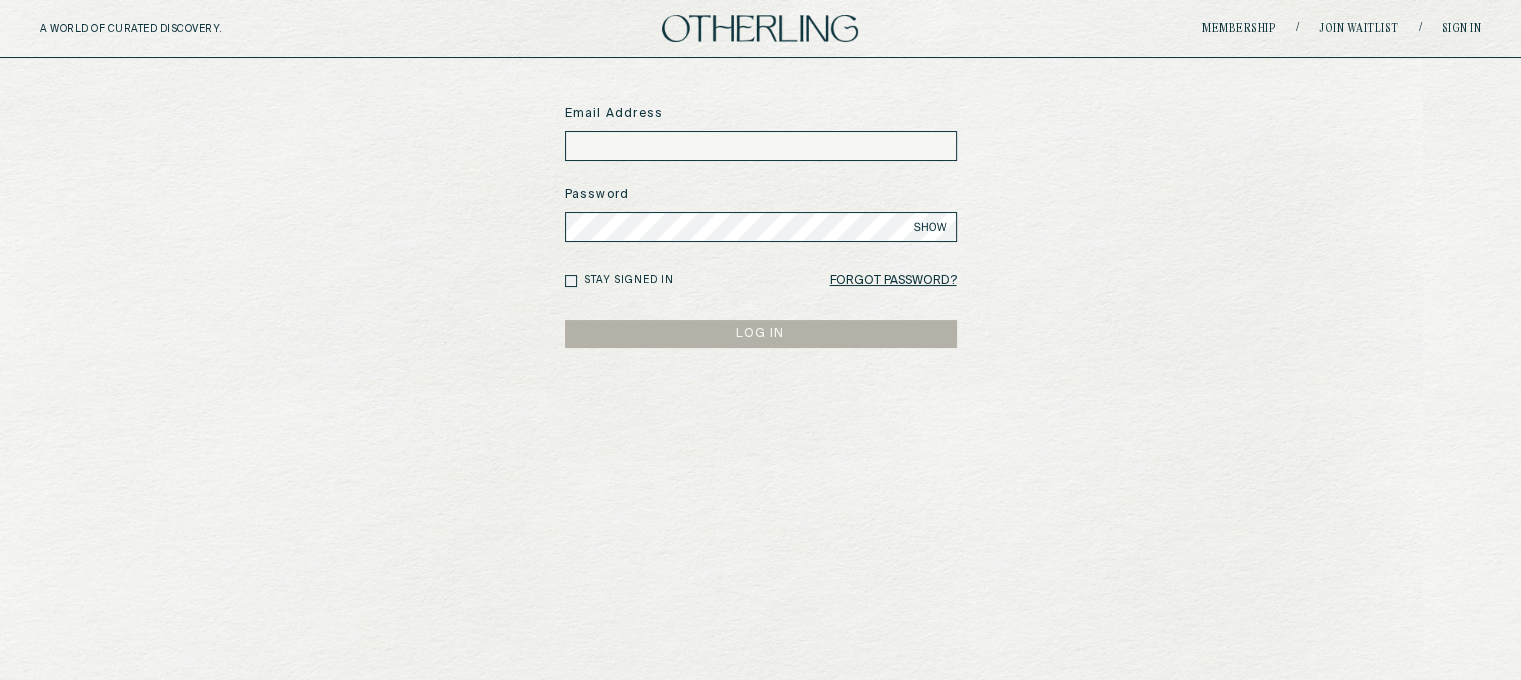type on "**********" 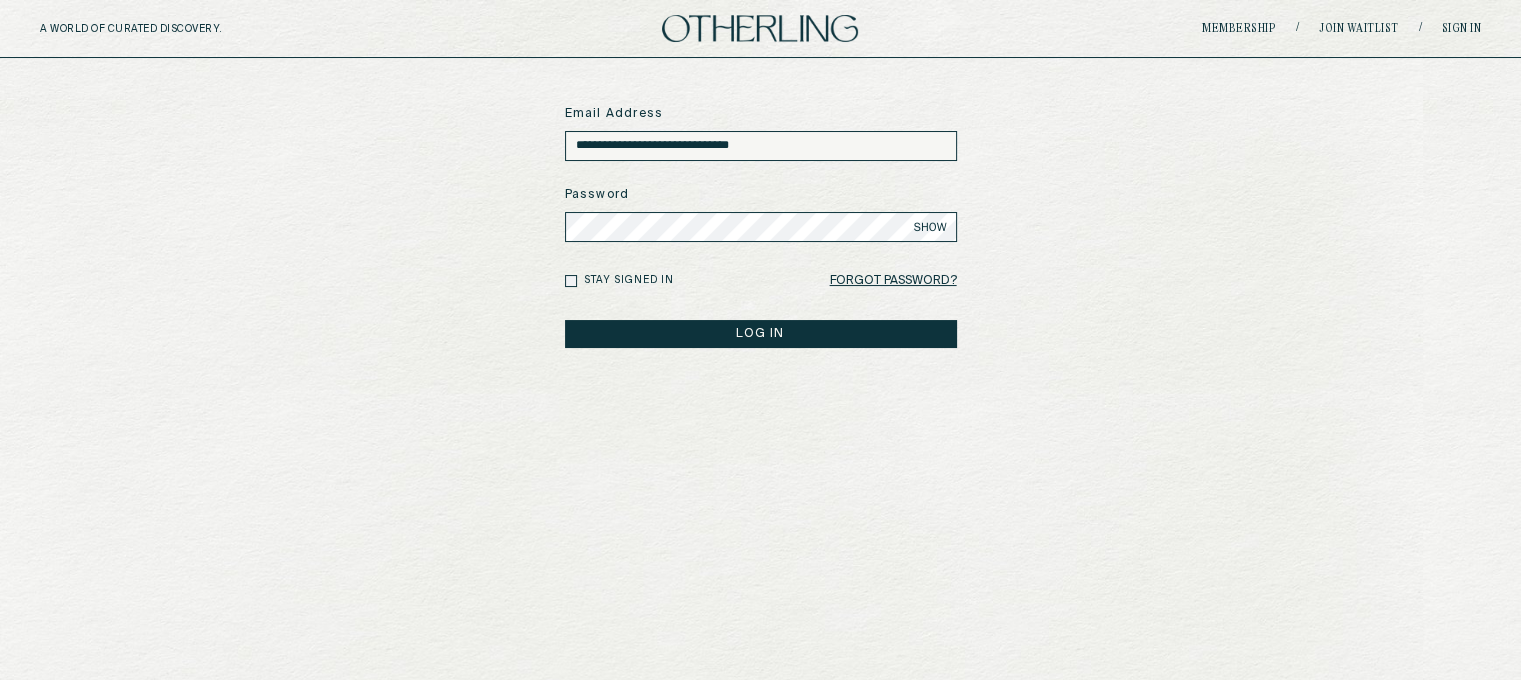 scroll, scrollTop: 0, scrollLeft: 0, axis: both 